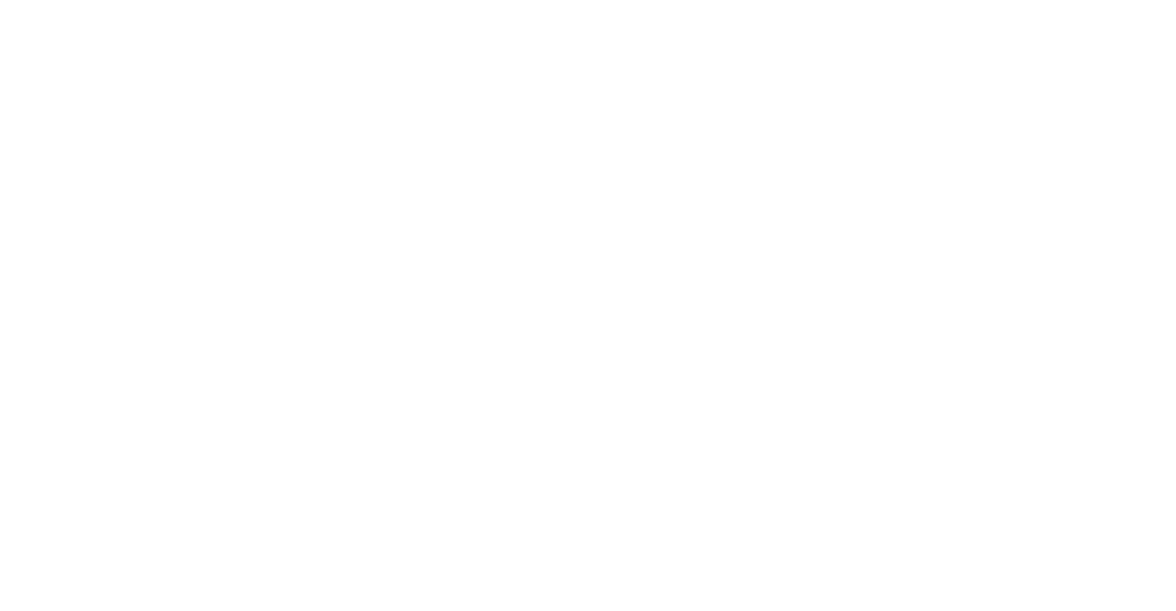 scroll, scrollTop: 0, scrollLeft: 0, axis: both 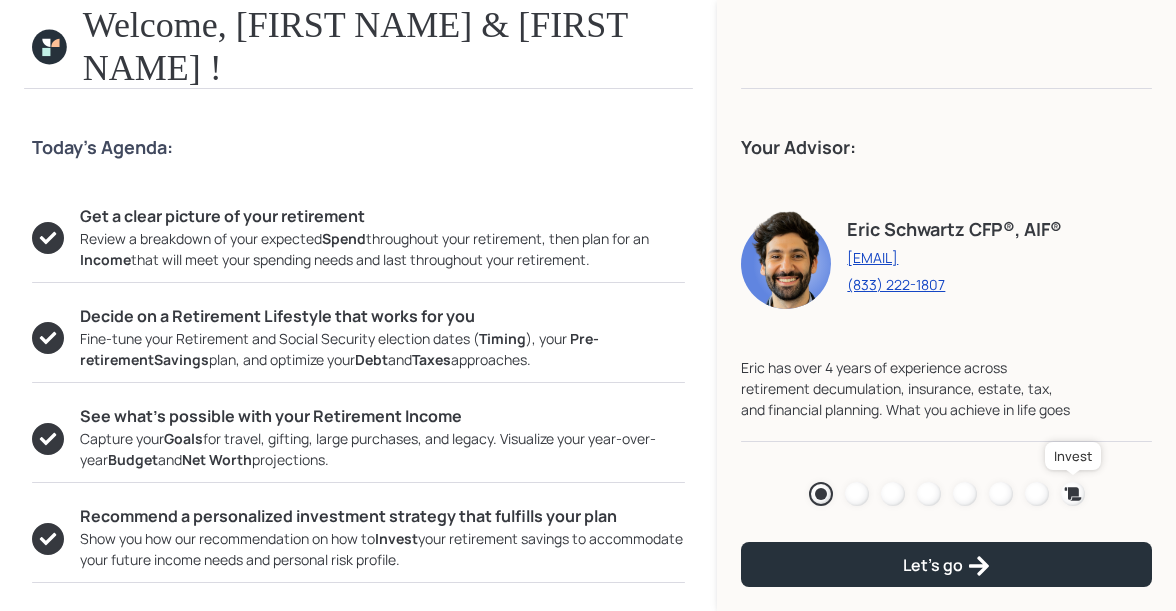click at bounding box center [1072, 493] 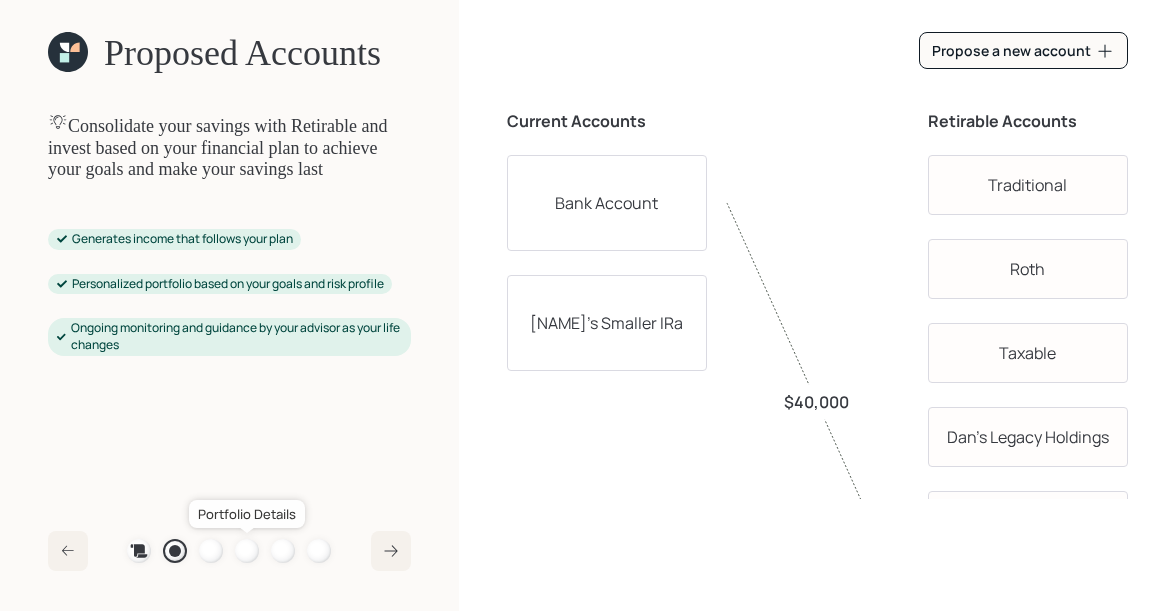 click at bounding box center [247, 551] 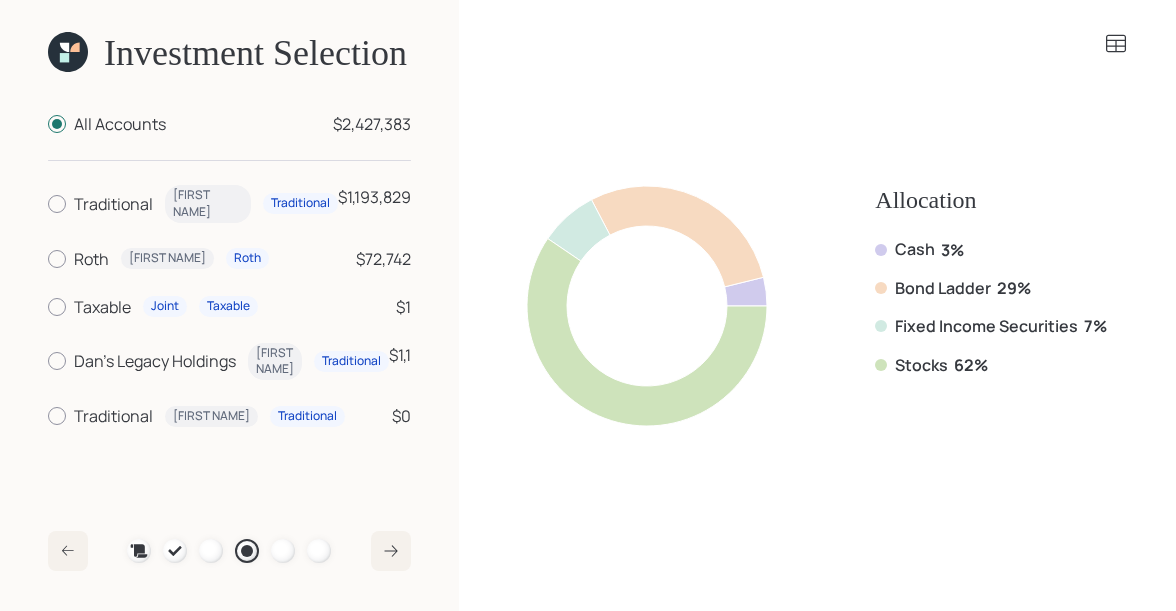click at bounding box center [68, 52] 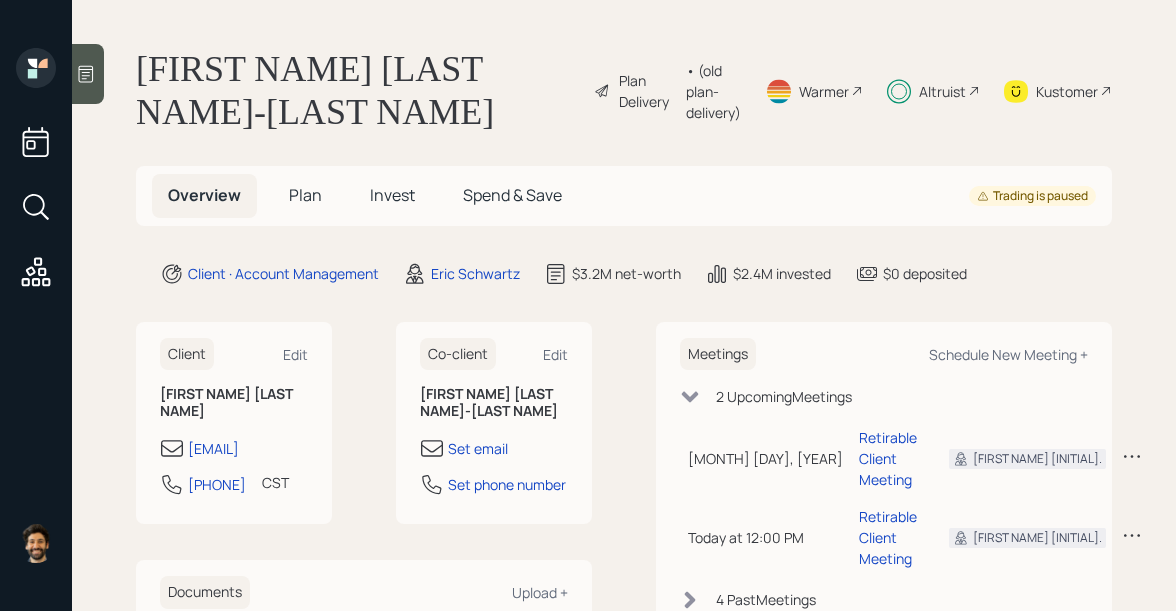 click on "Plan" at bounding box center (305, 195) 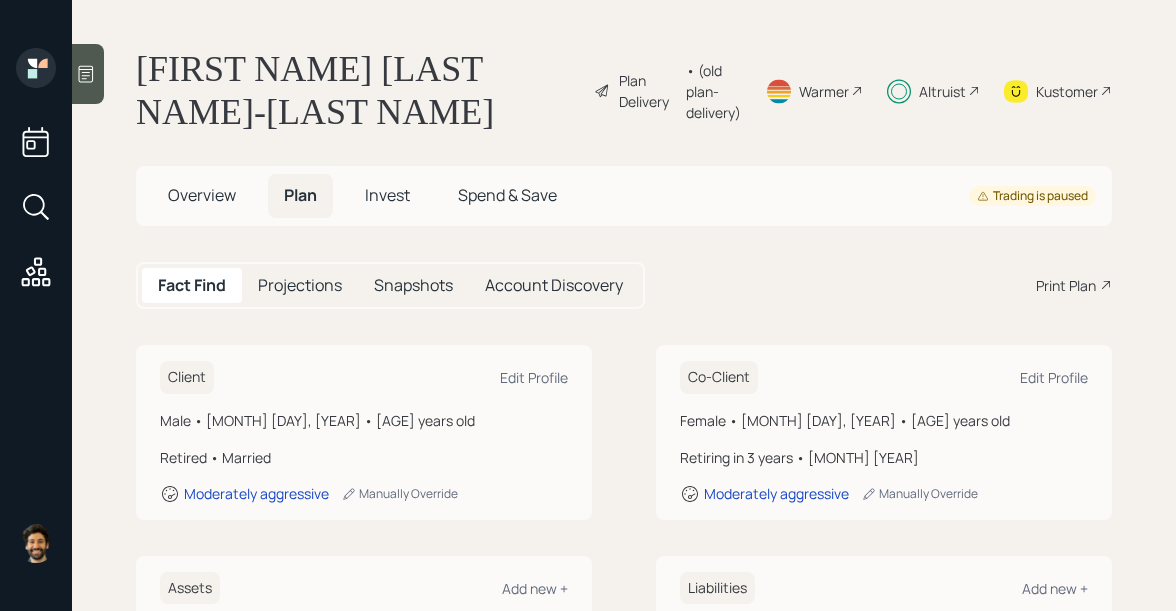 click on "Invest" at bounding box center [202, 195] 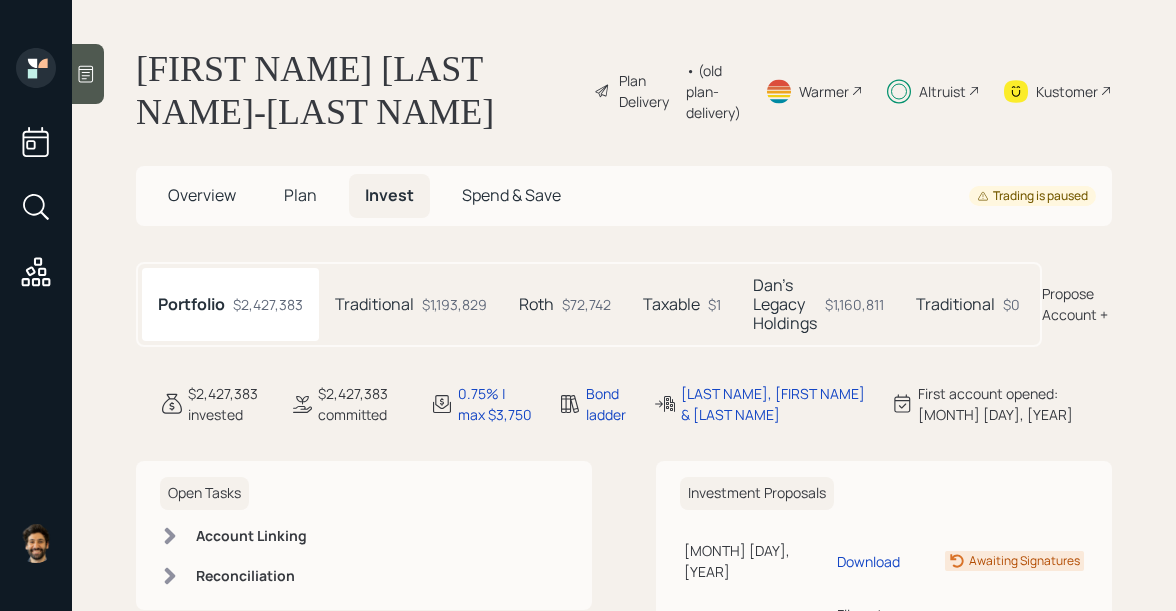 click on "• (old plan-delivery)" at bounding box center [713, 91] 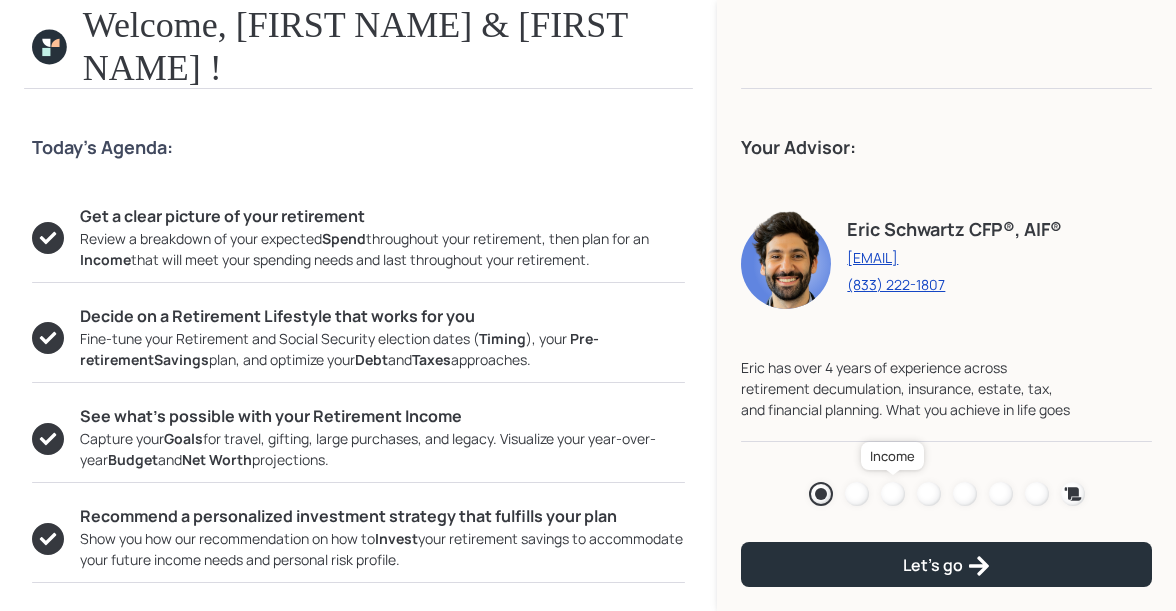 click at bounding box center [893, 494] 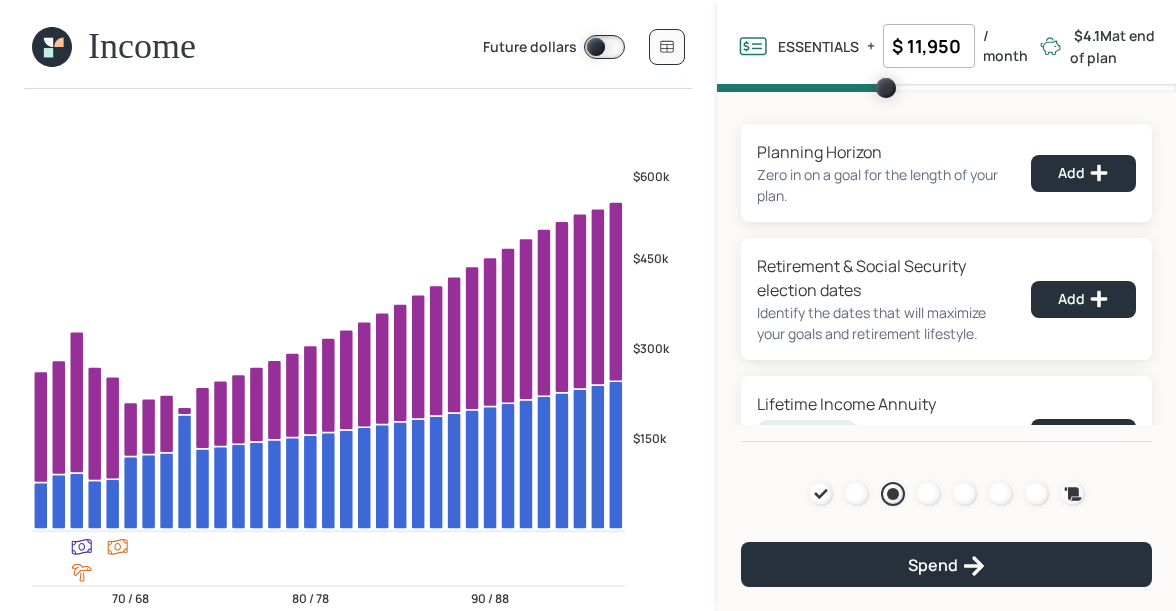 click at bounding box center [52, 47] 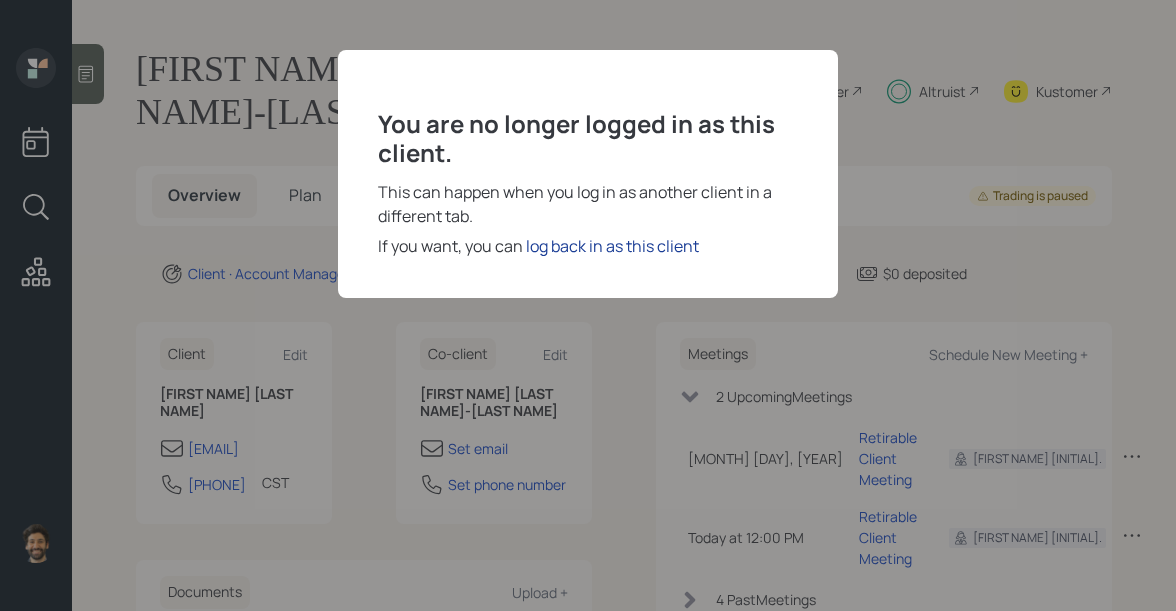 click on "log back in as this client" at bounding box center (612, 246) 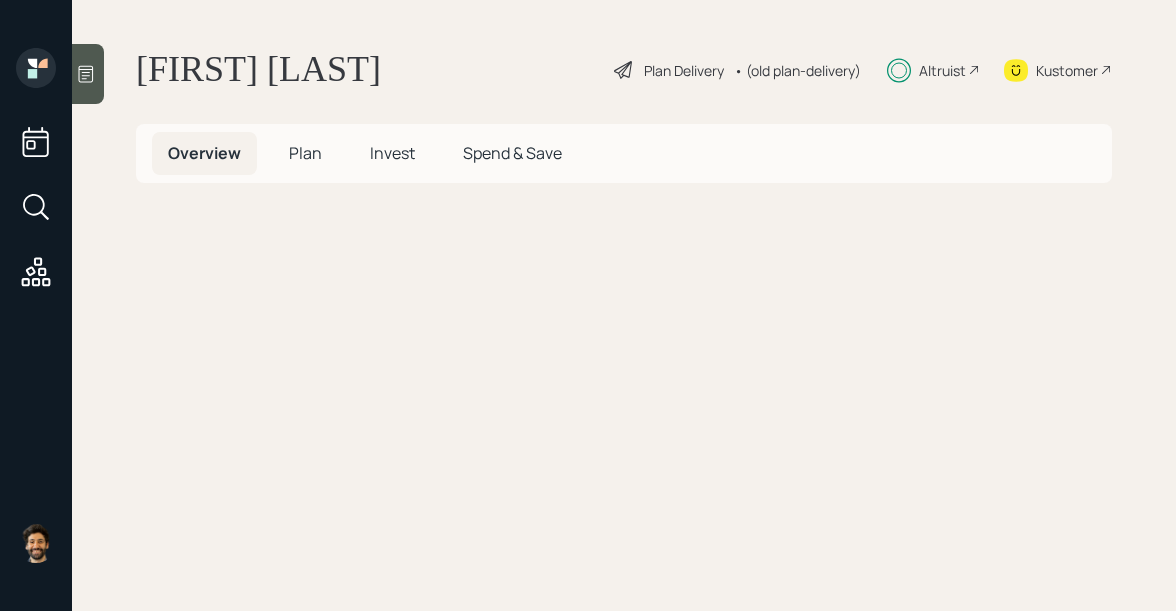 scroll, scrollTop: 0, scrollLeft: 0, axis: both 